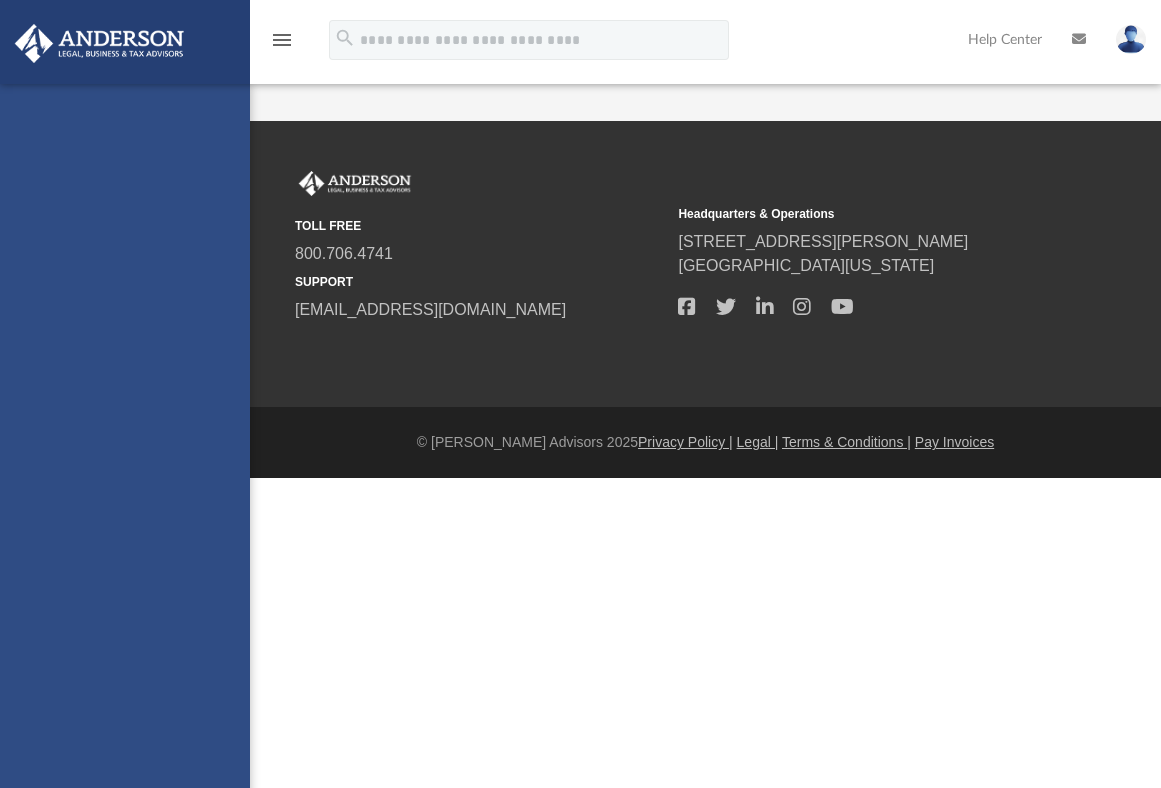 scroll, scrollTop: 0, scrollLeft: 0, axis: both 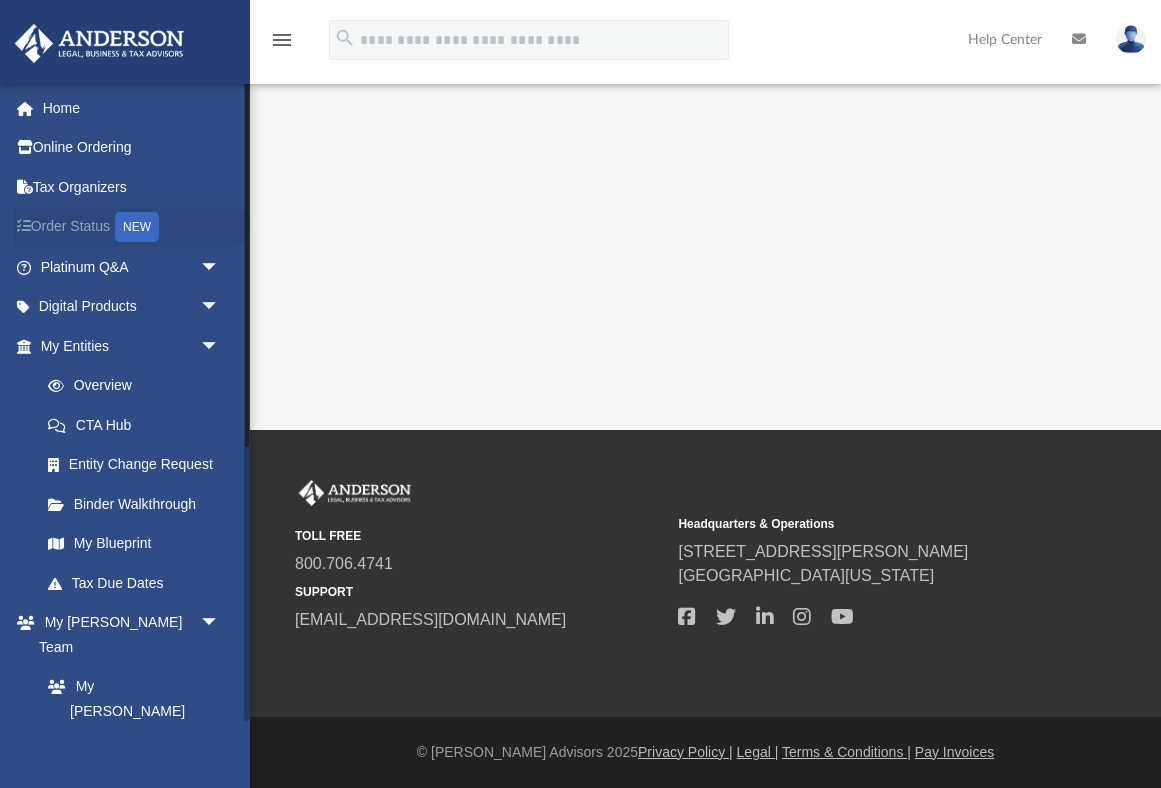 click on "Order Status  NEW" at bounding box center (132, 227) 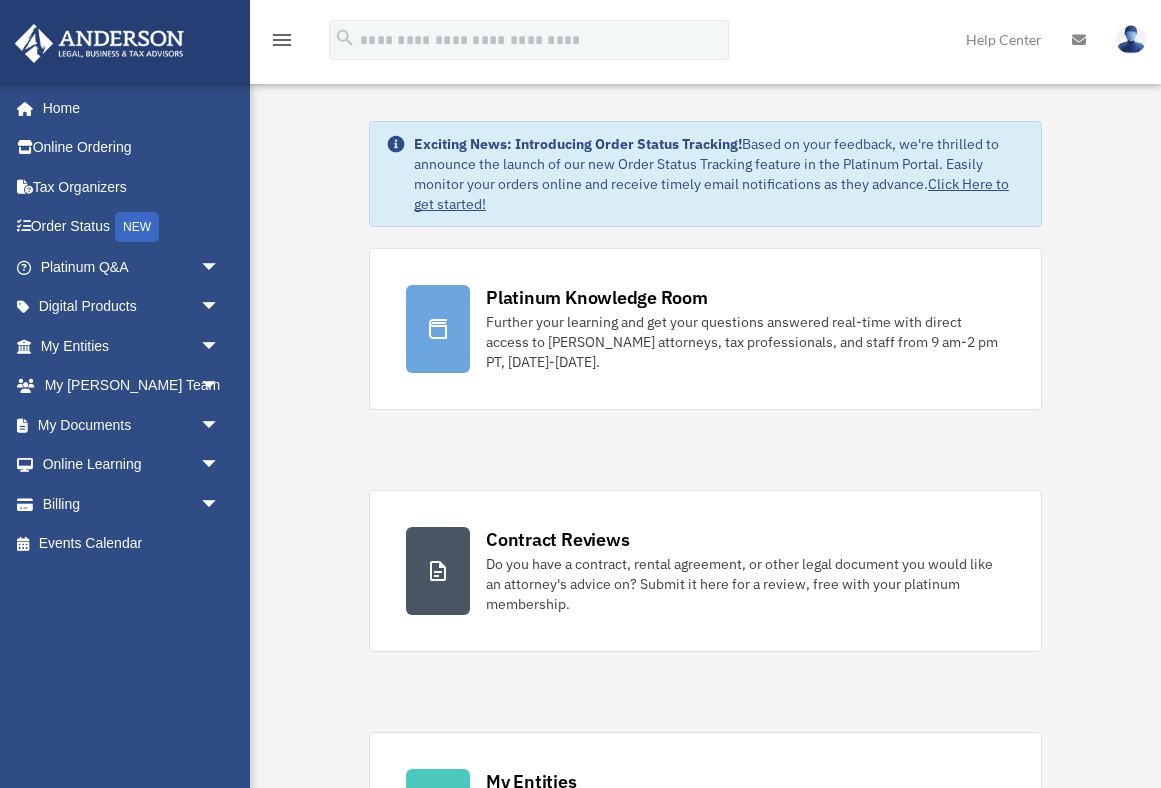 scroll, scrollTop: 0, scrollLeft: 0, axis: both 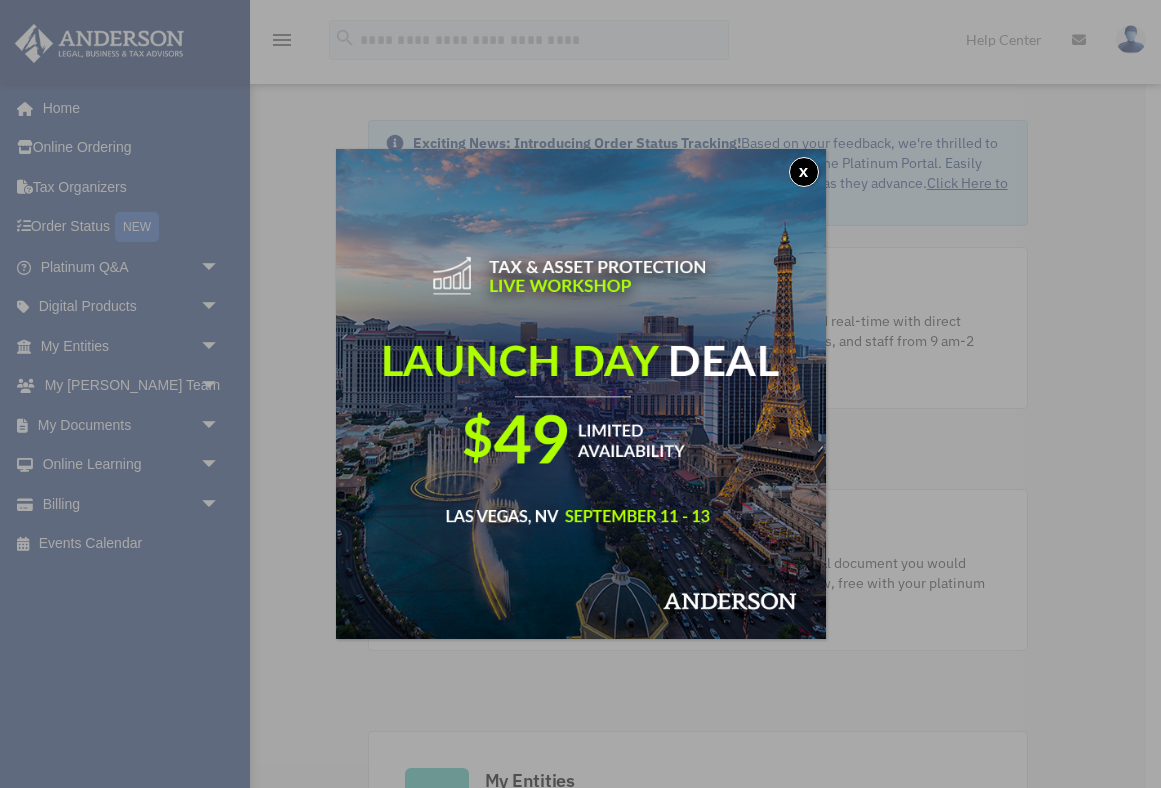 click on "x" at bounding box center (580, 394) 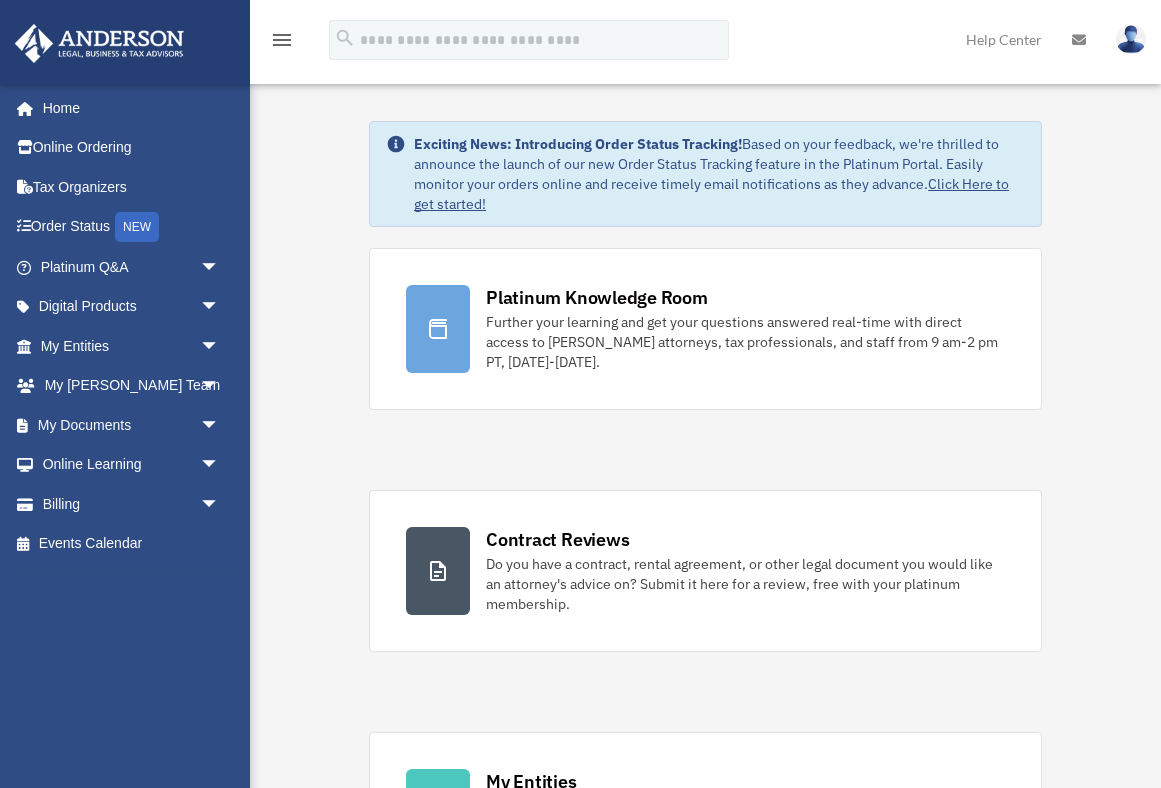 click on "arrow_drop_down" at bounding box center (220, 346) 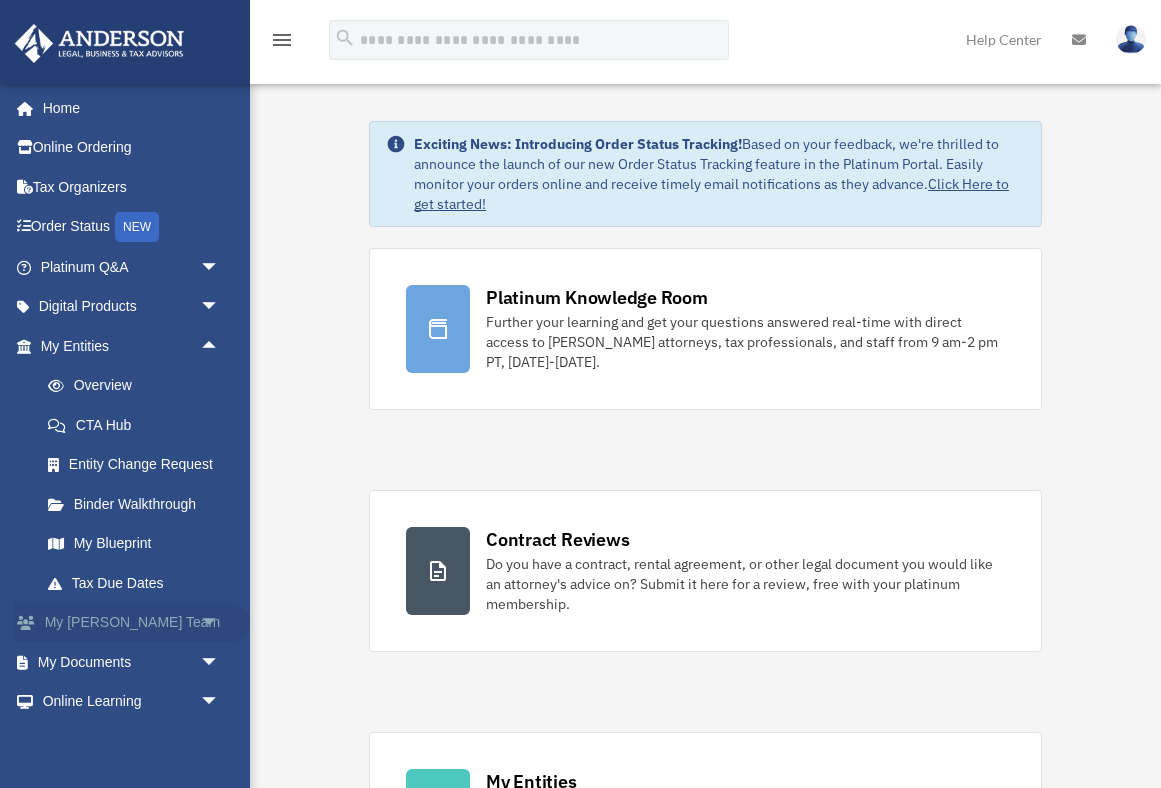 click on "arrow_drop_down" at bounding box center (220, 623) 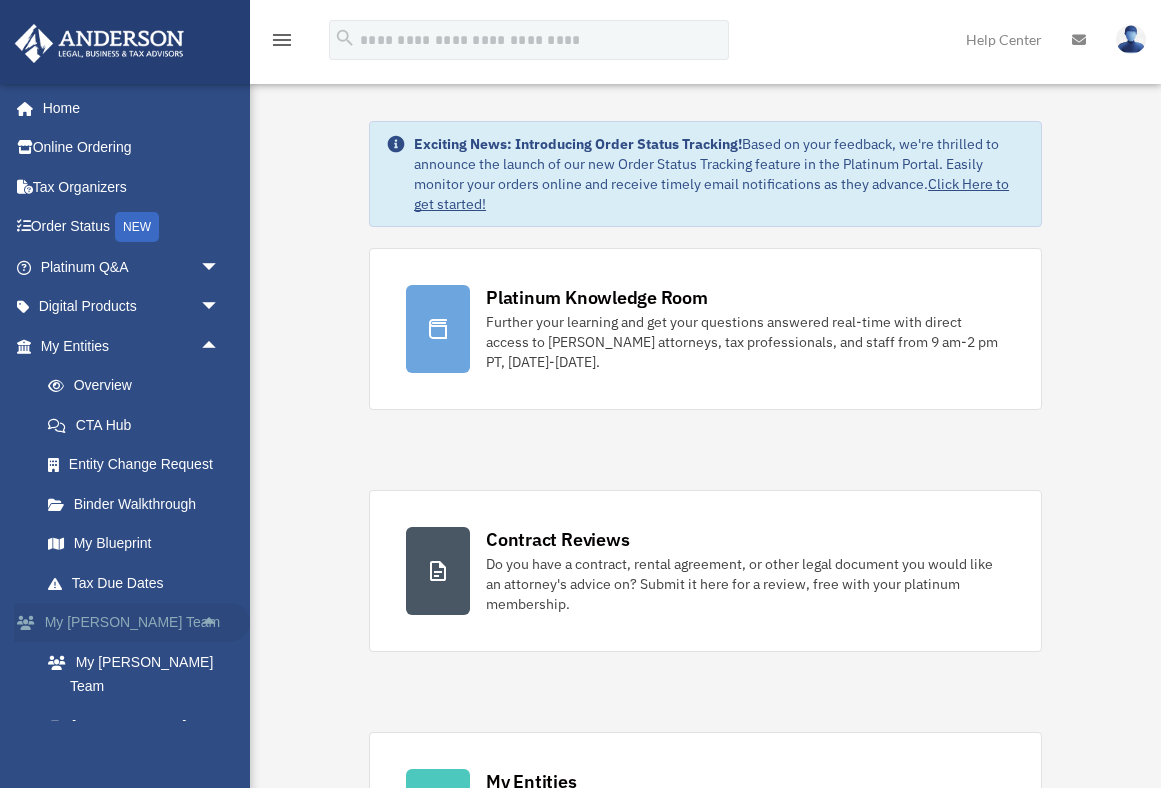 scroll, scrollTop: 202, scrollLeft: 0, axis: vertical 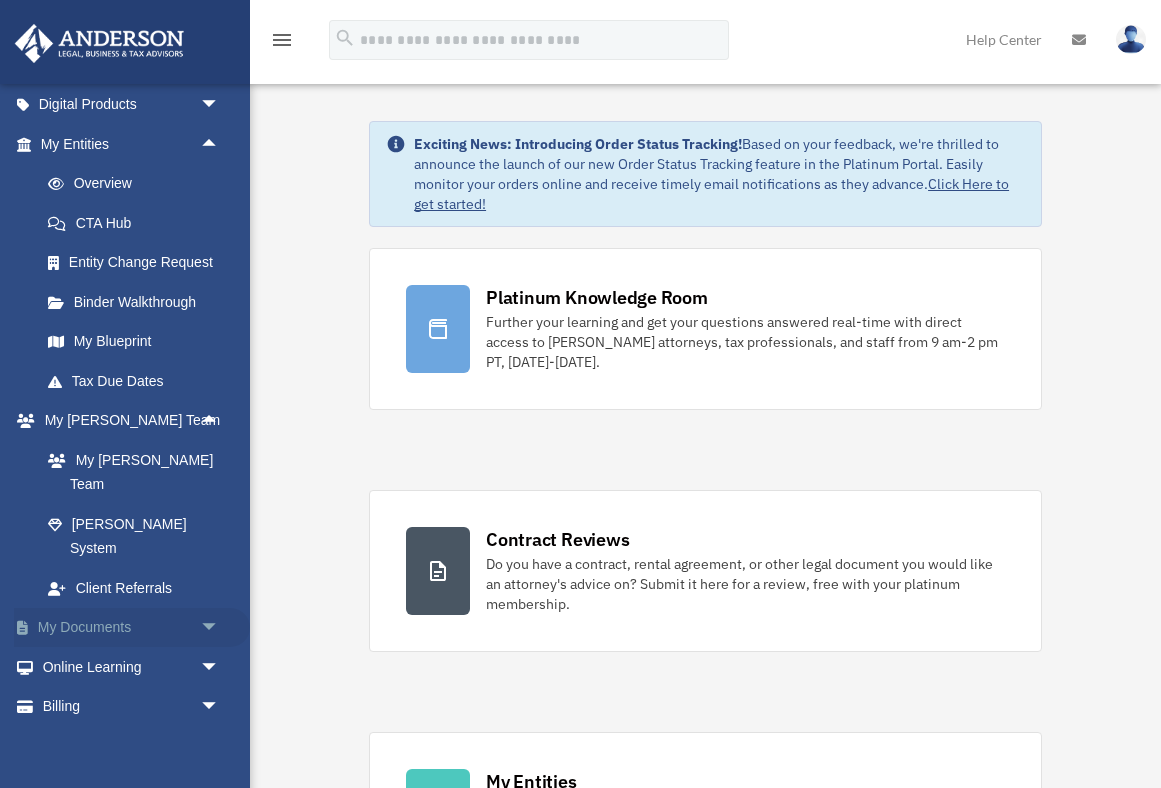 click on "arrow_drop_down" at bounding box center [220, 628] 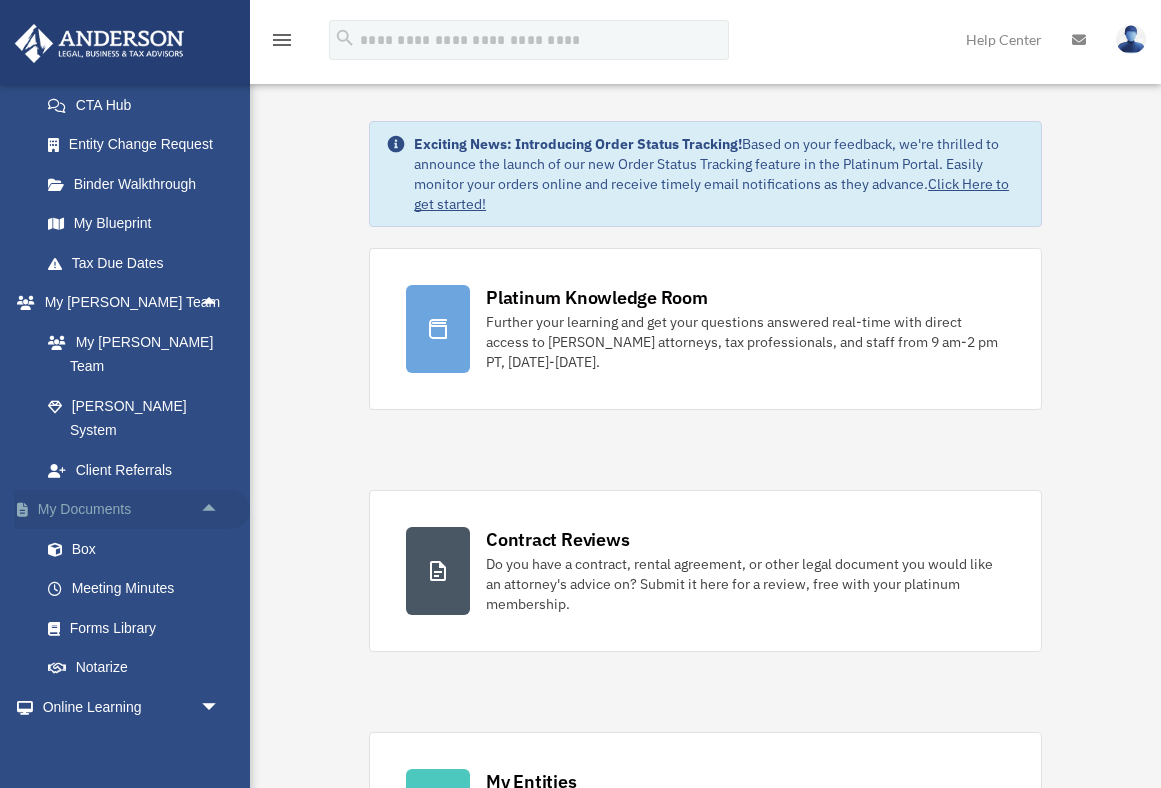 scroll, scrollTop: 360, scrollLeft: 0, axis: vertical 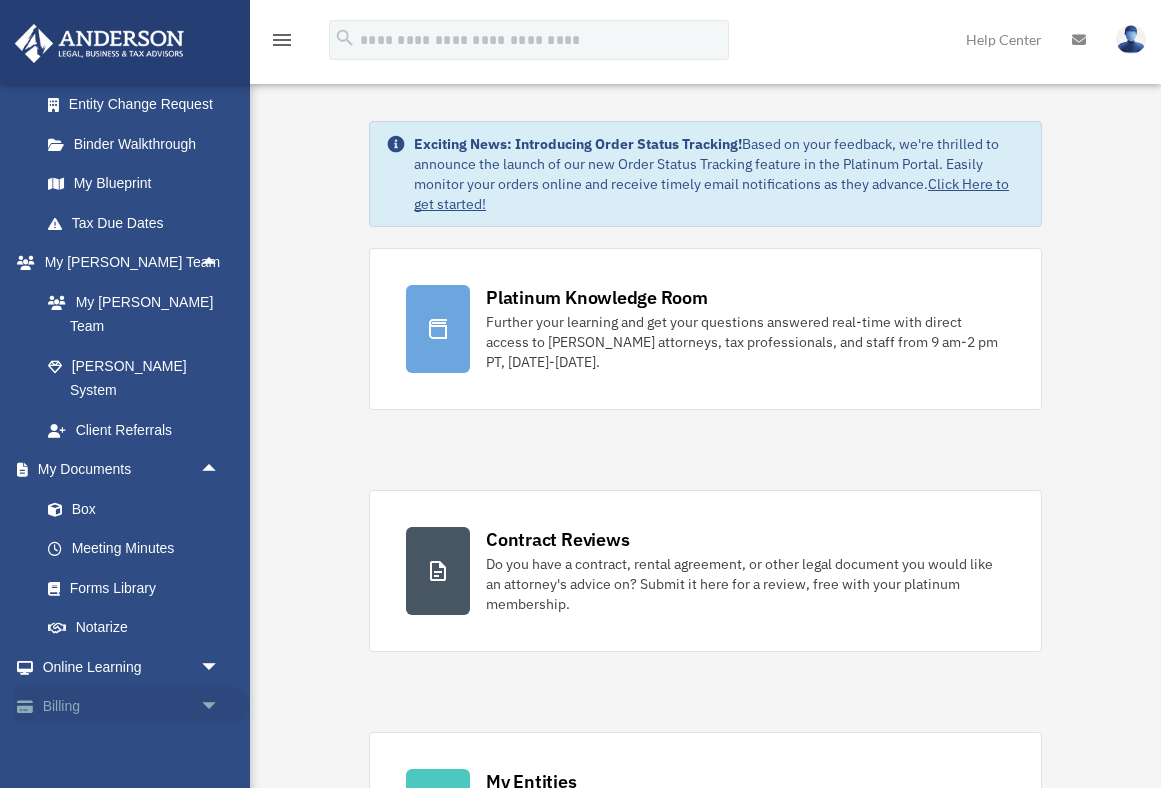 click on "arrow_drop_down" at bounding box center (220, 707) 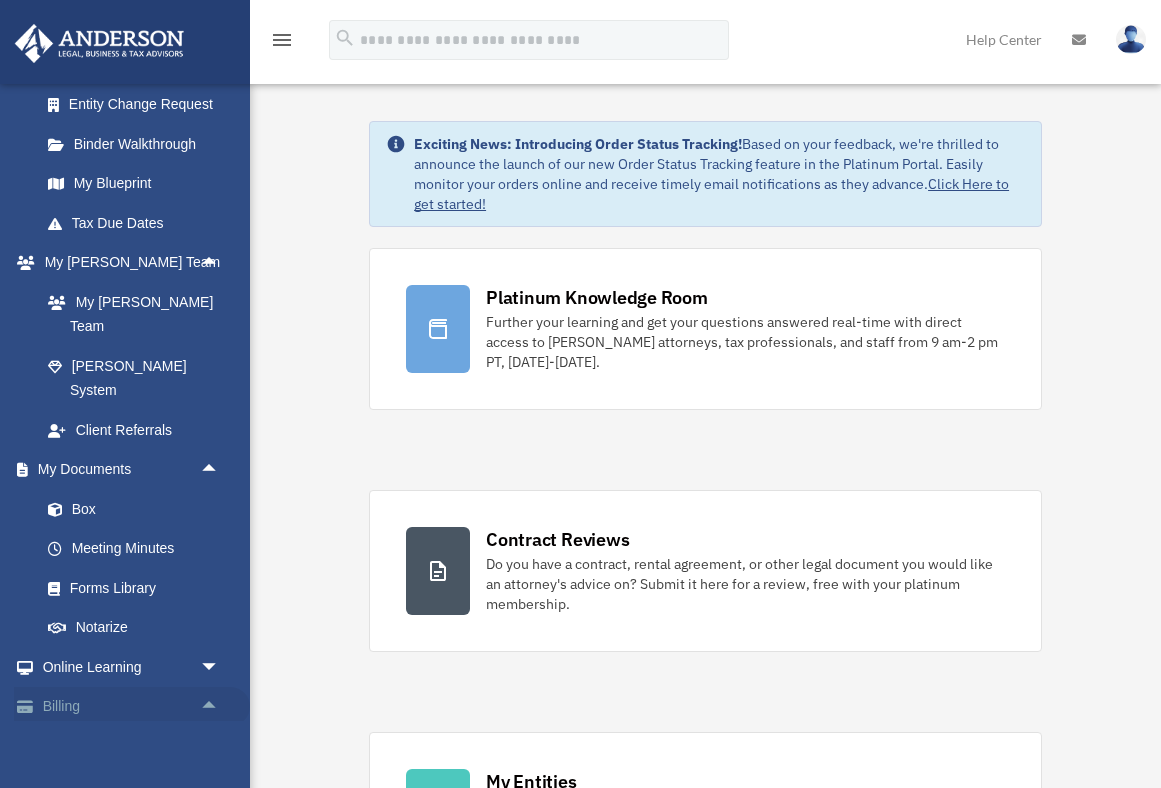 scroll, scrollTop: 480, scrollLeft: 0, axis: vertical 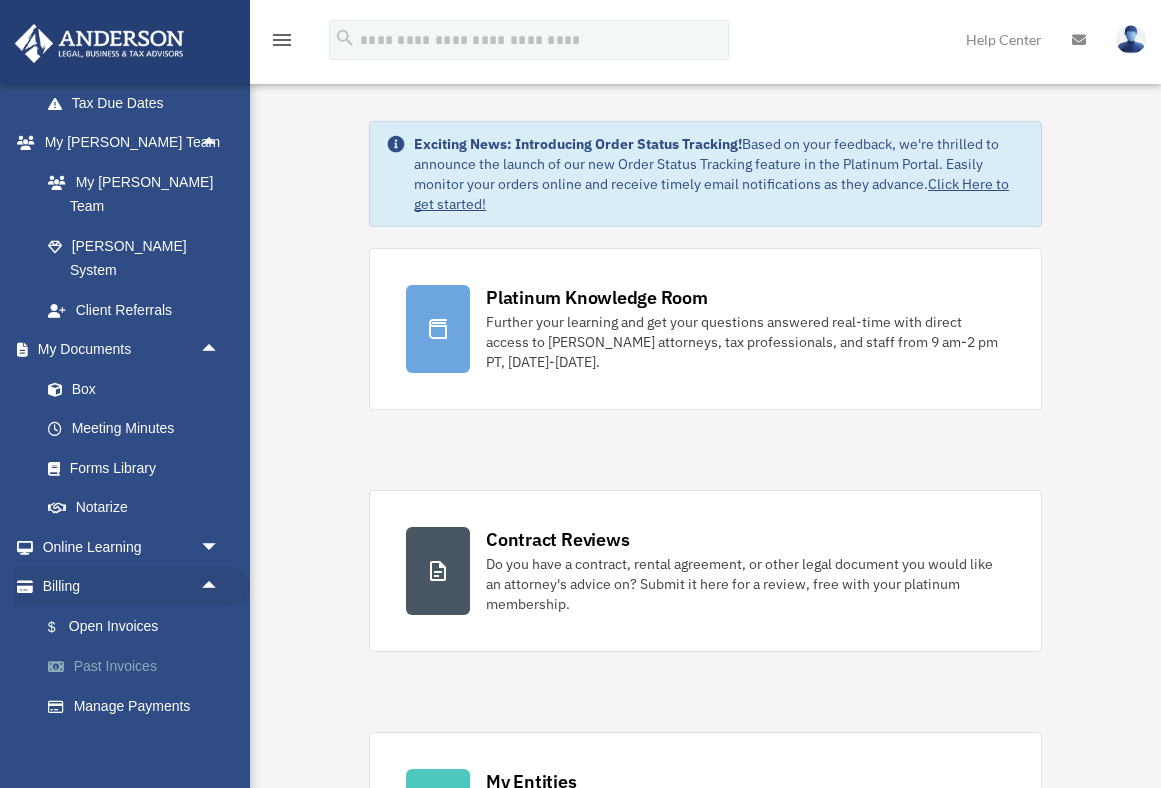 click on "Past Invoices" at bounding box center (139, 667) 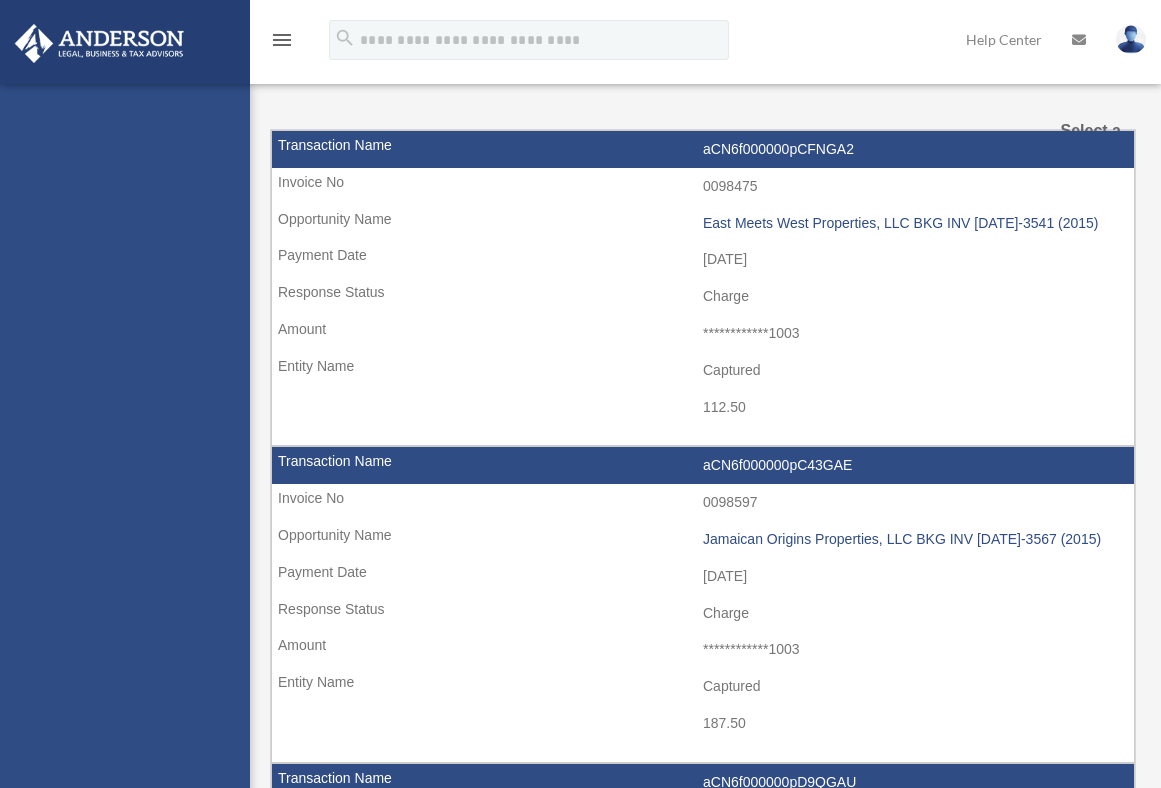 scroll, scrollTop: 0, scrollLeft: 0, axis: both 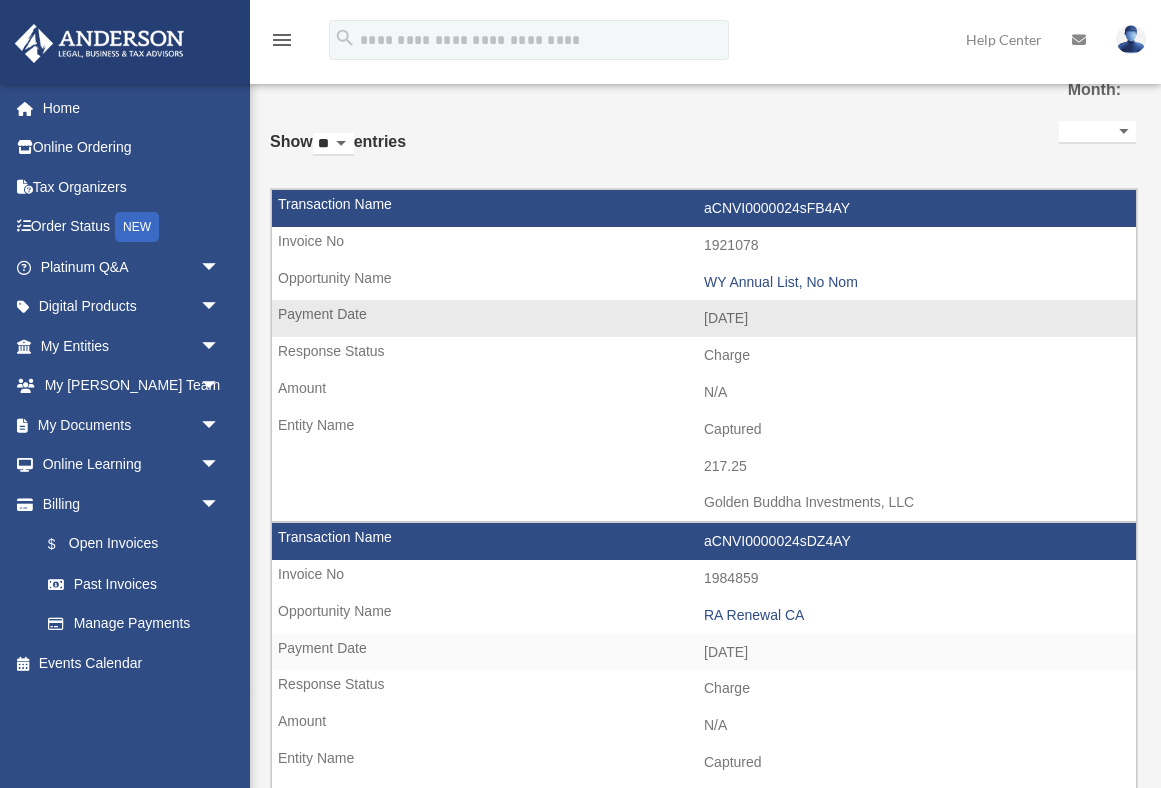 drag, startPoint x: 693, startPoint y: 468, endPoint x: 757, endPoint y: 468, distance: 64 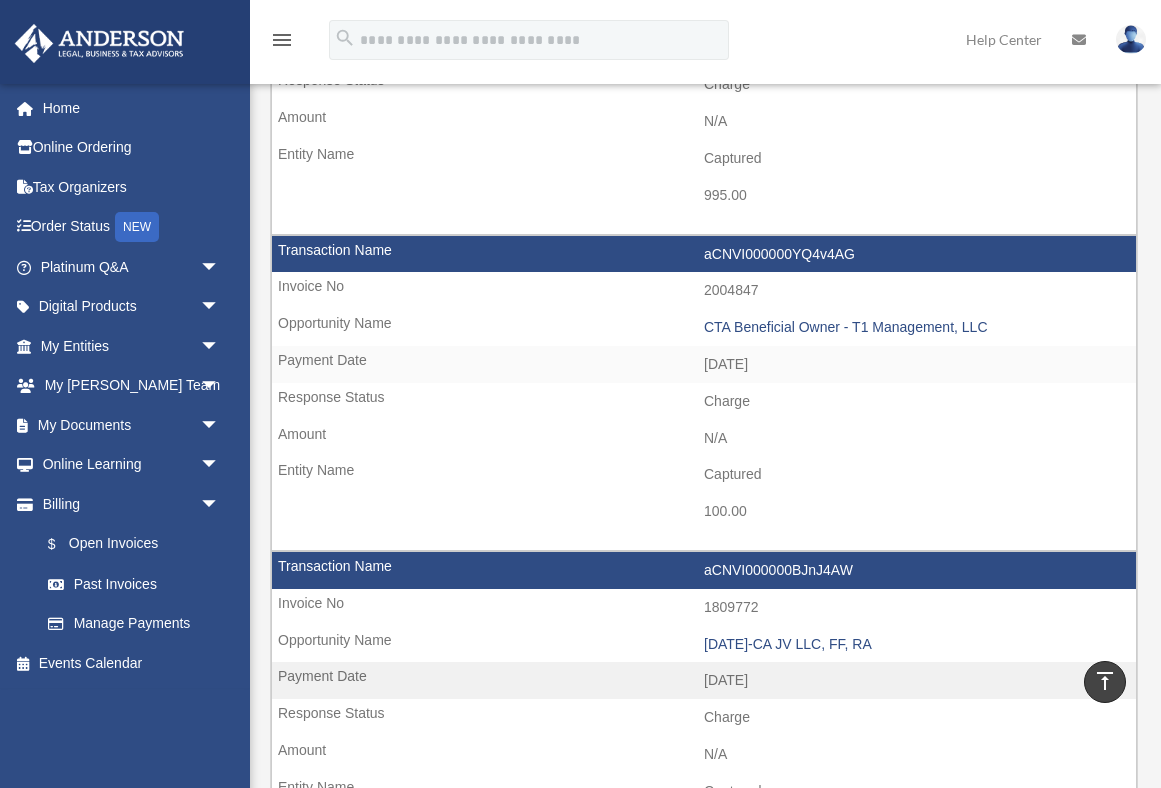 scroll, scrollTop: 1009, scrollLeft: 0, axis: vertical 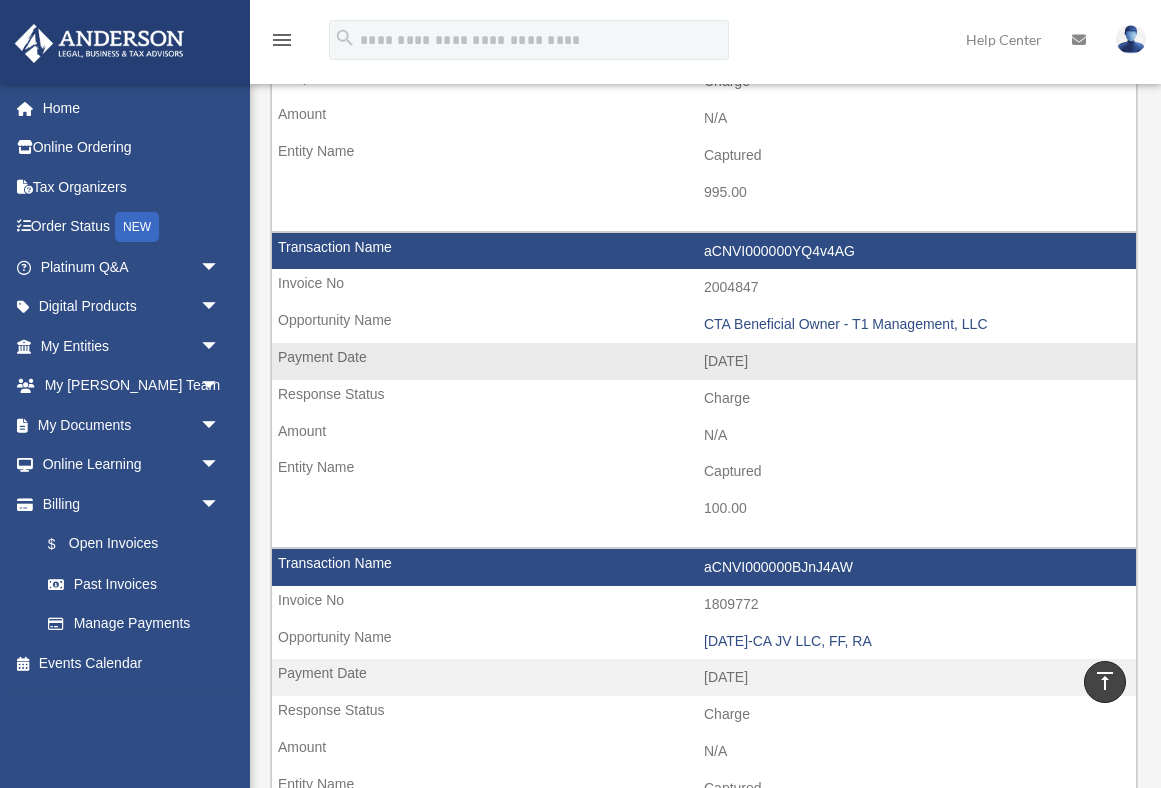 drag, startPoint x: 725, startPoint y: 358, endPoint x: 802, endPoint y: 359, distance: 77.00649 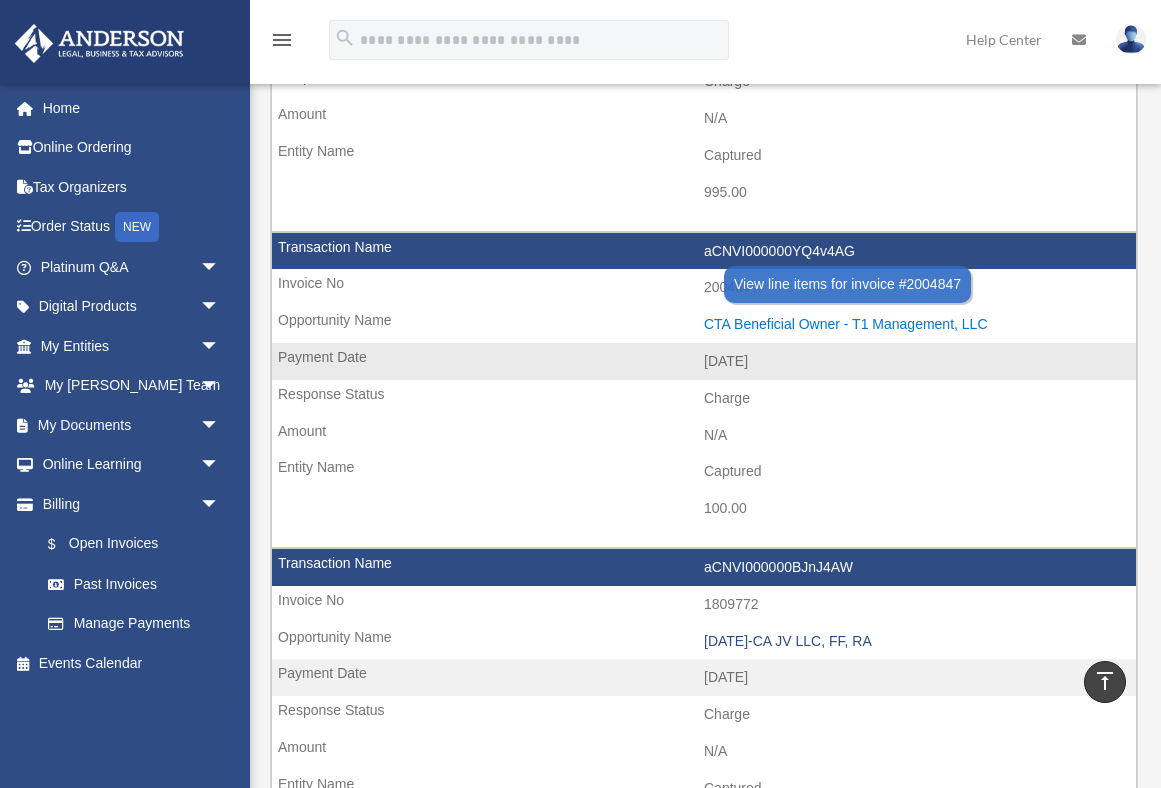 click on "CTA Beneficial Owner - T1 Management, LLC" at bounding box center (915, 324) 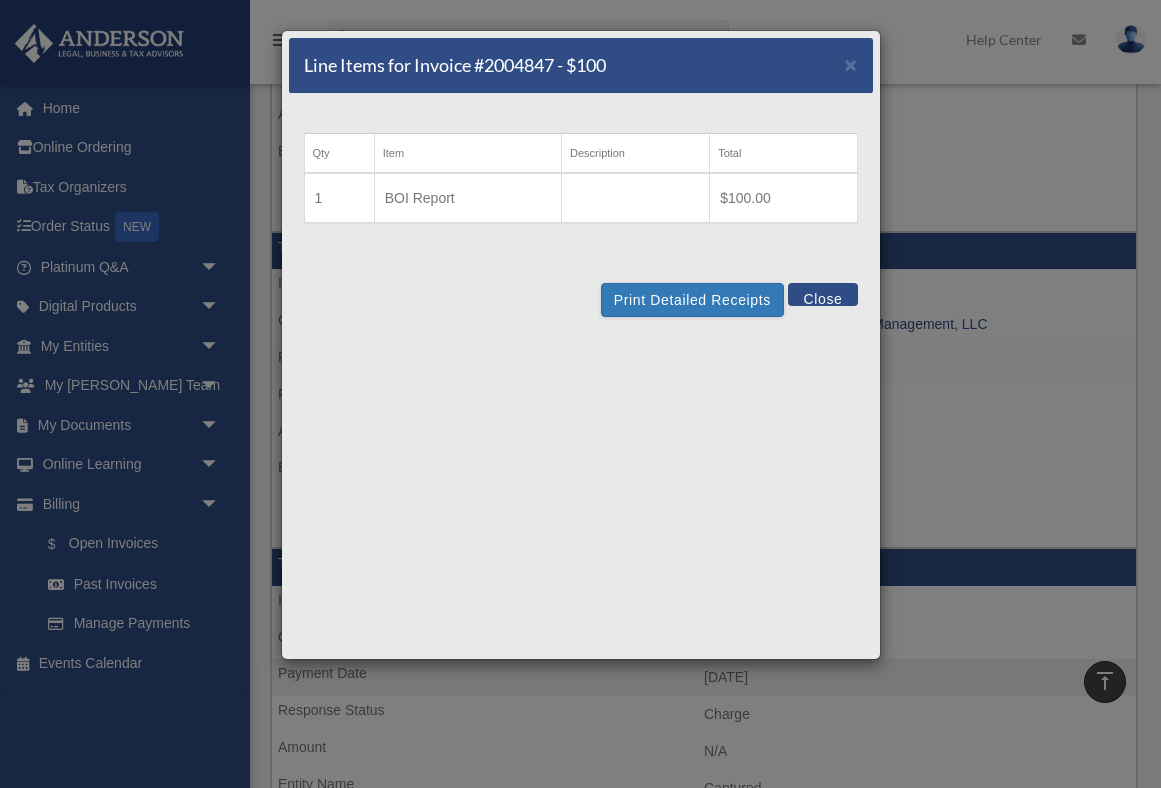 click on "Close" at bounding box center (822, 294) 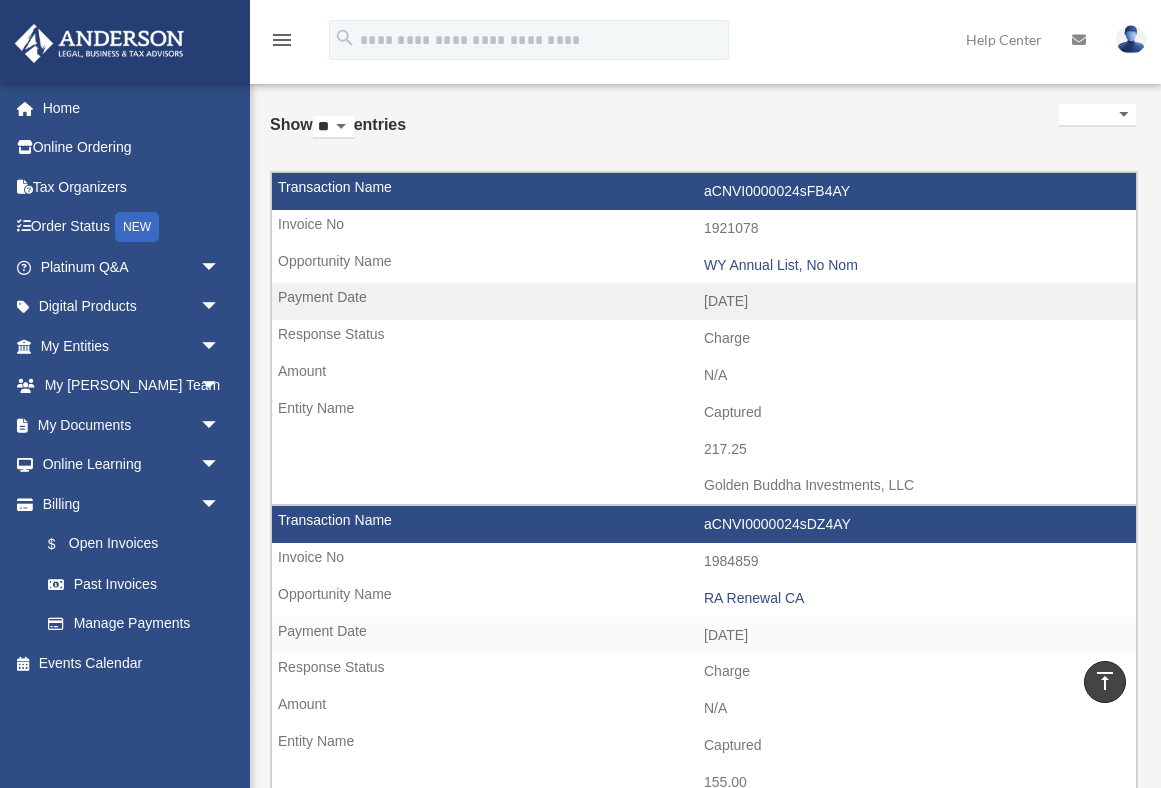scroll, scrollTop: 0, scrollLeft: 0, axis: both 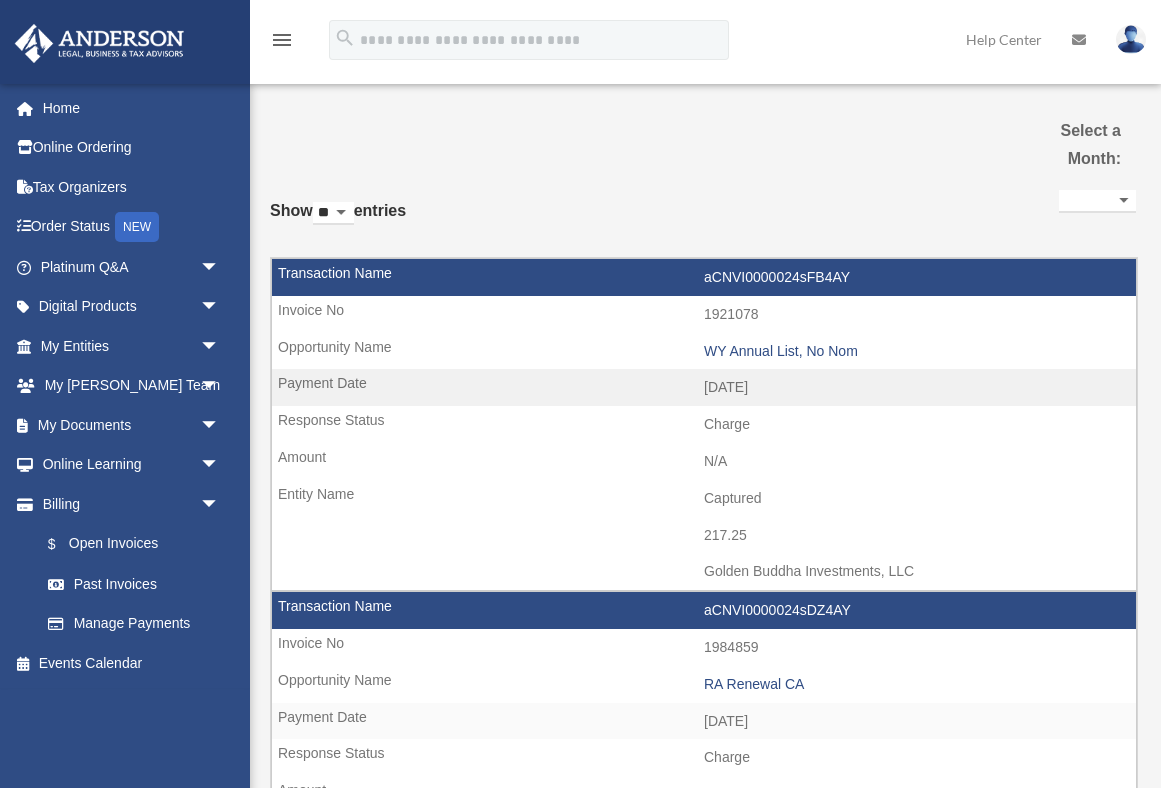 click at bounding box center [1131, 39] 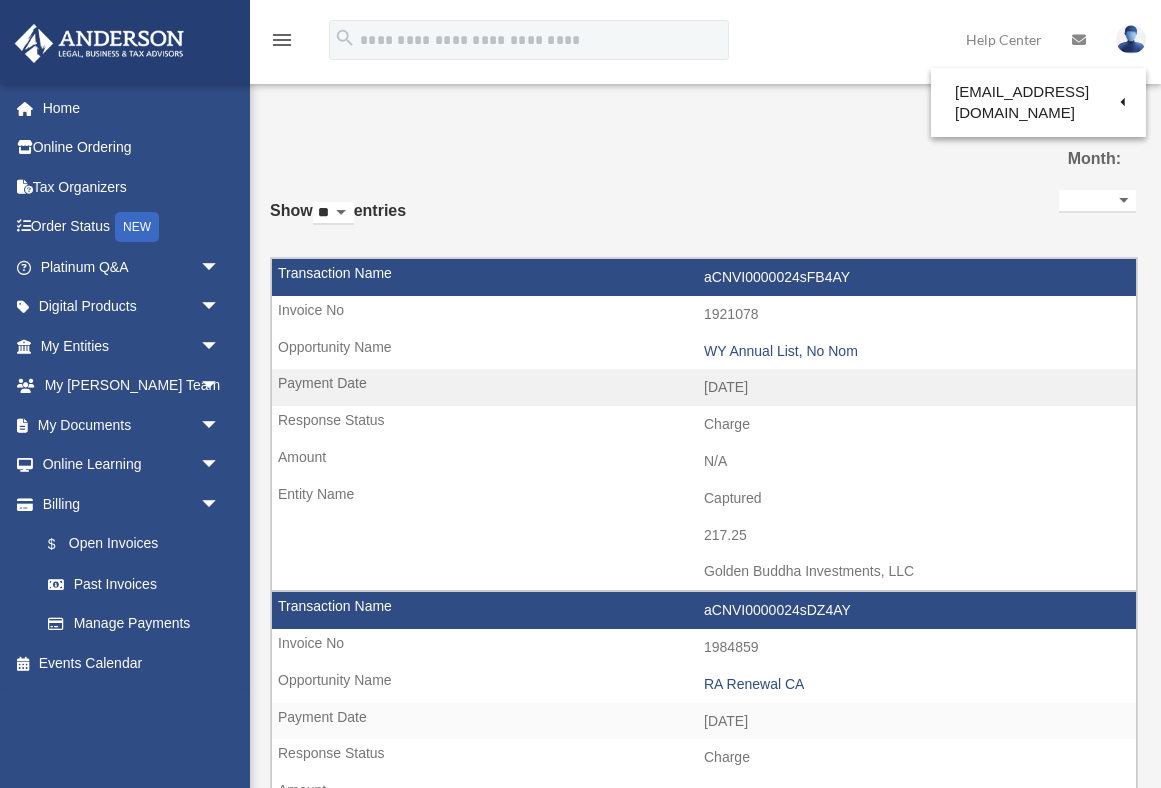 click on "**********" at bounding box center (703, 1866) 